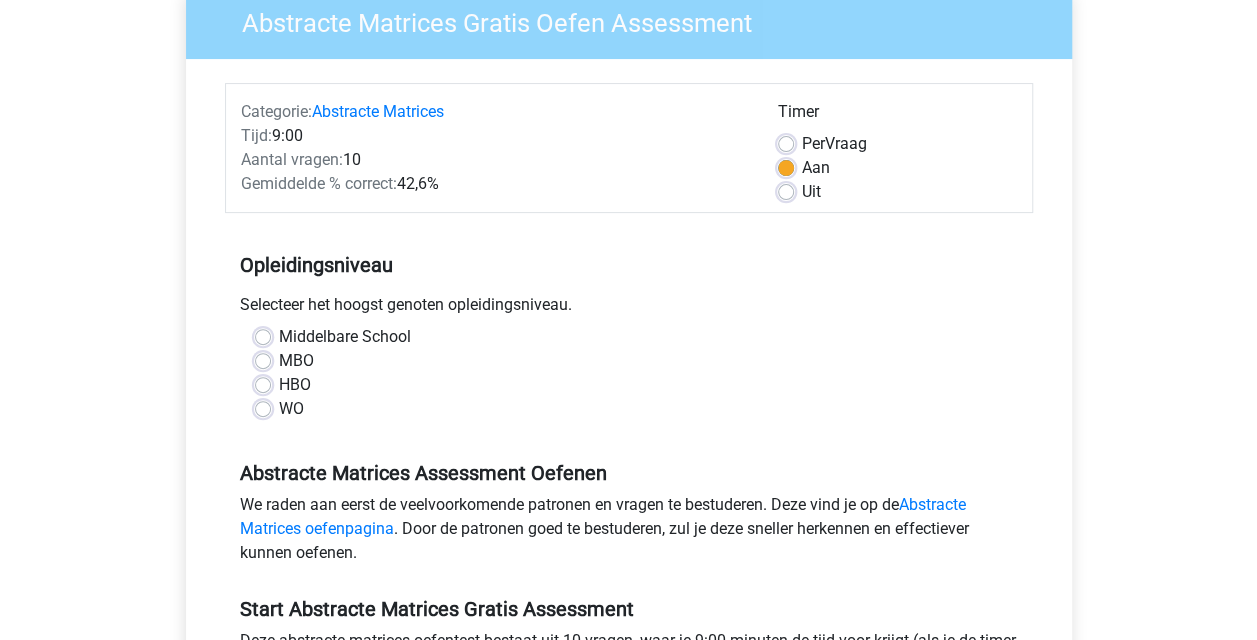 scroll, scrollTop: 214, scrollLeft: 0, axis: vertical 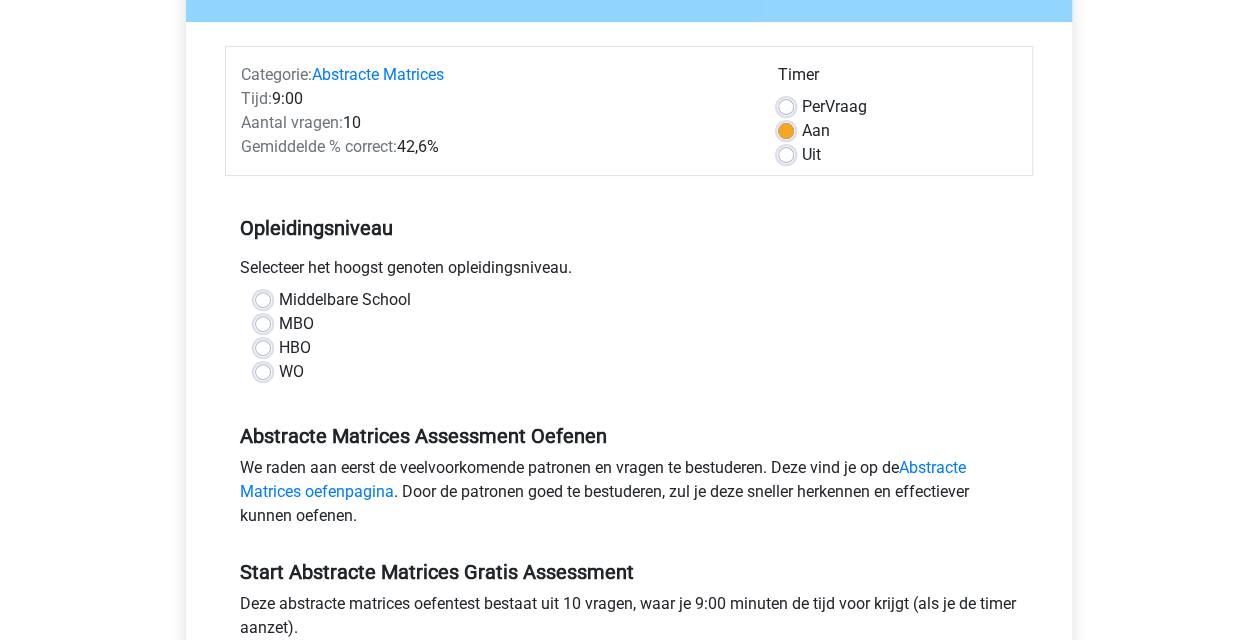 click on "WO" at bounding box center (291, 372) 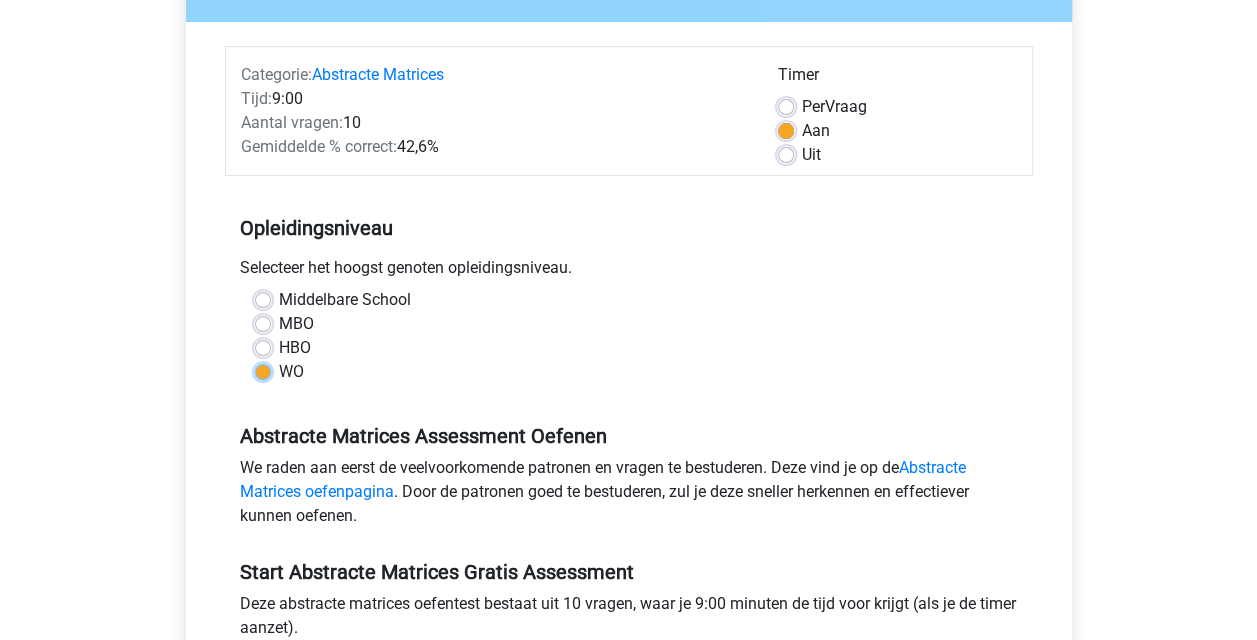 click on "WO" at bounding box center (263, 370) 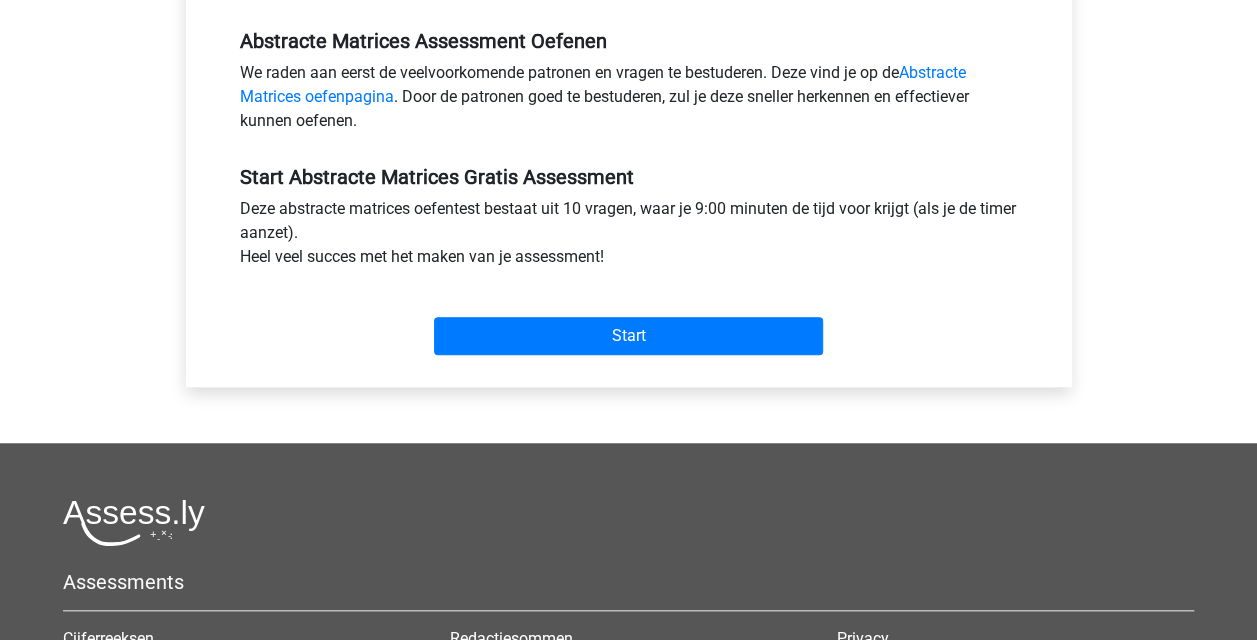 scroll, scrollTop: 624, scrollLeft: 0, axis: vertical 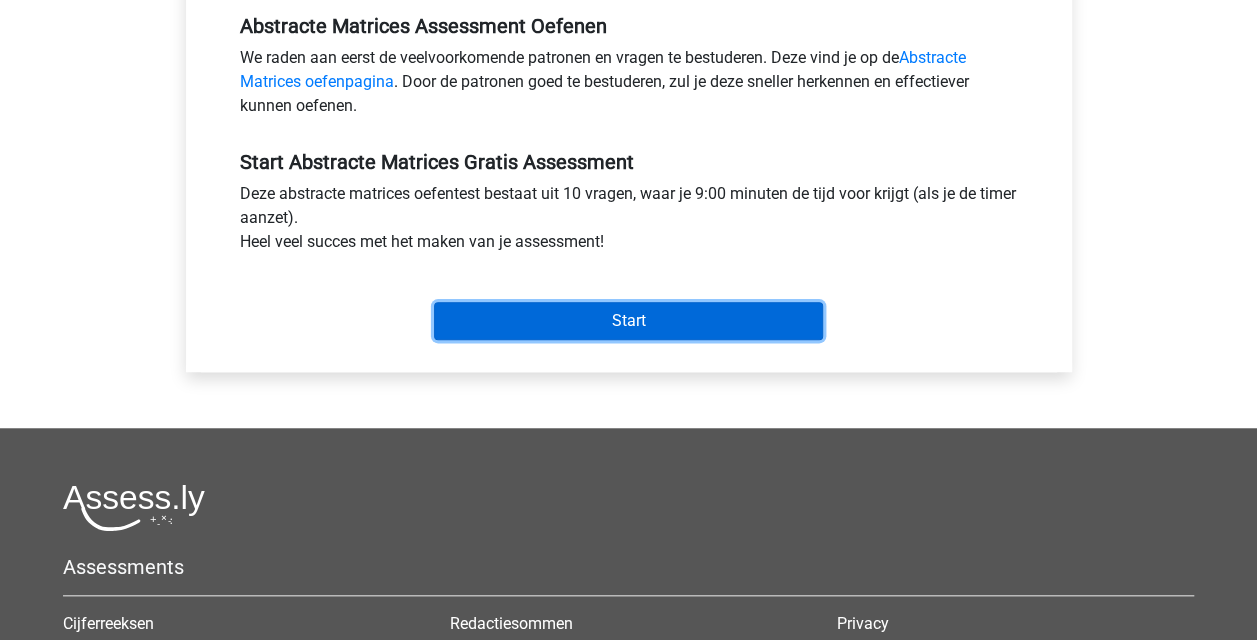 click on "Start" at bounding box center (628, 321) 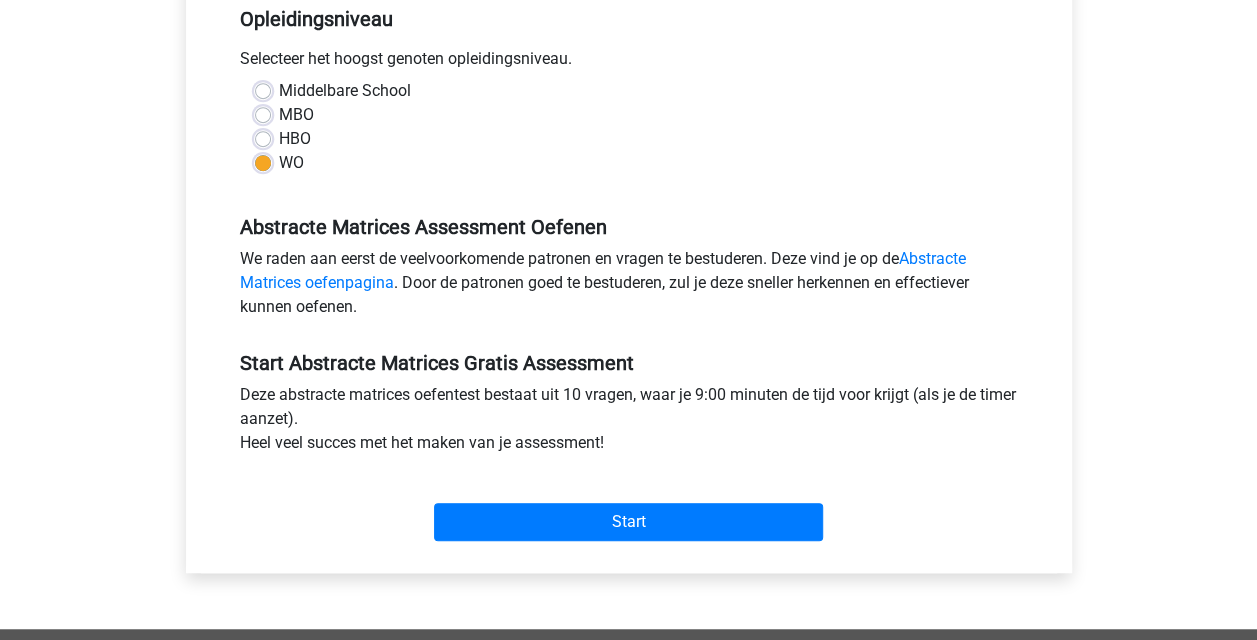 scroll, scrollTop: 424, scrollLeft: 0, axis: vertical 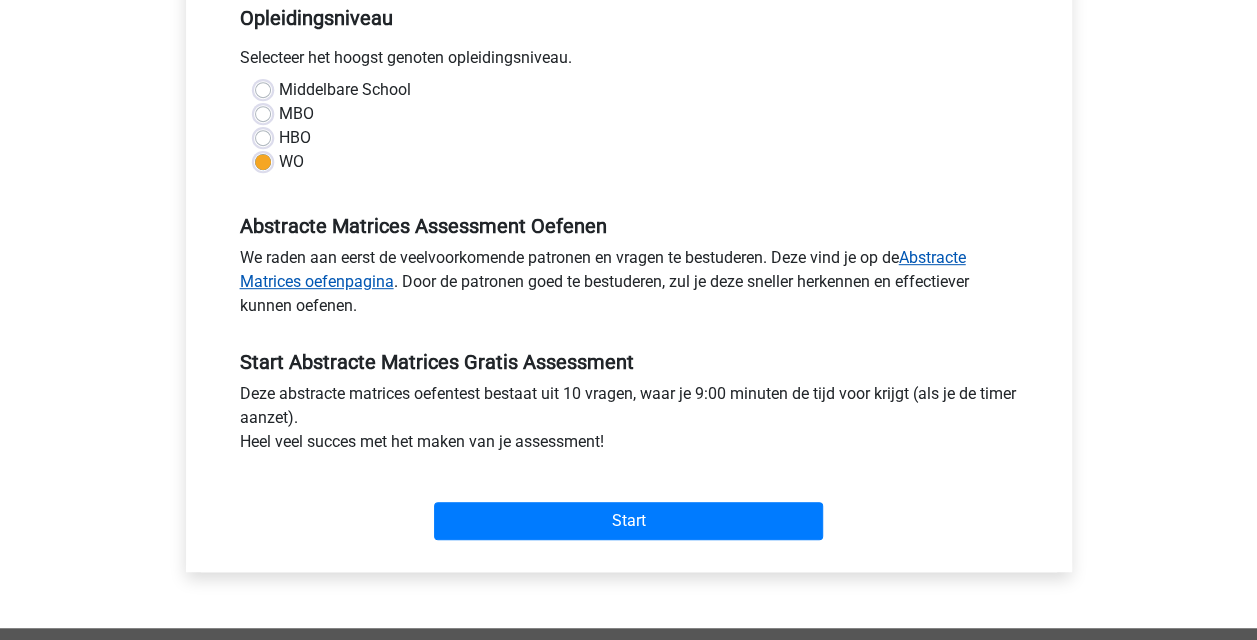 click on "Abstracte Matrices
oefenpagina" at bounding box center [603, 269] 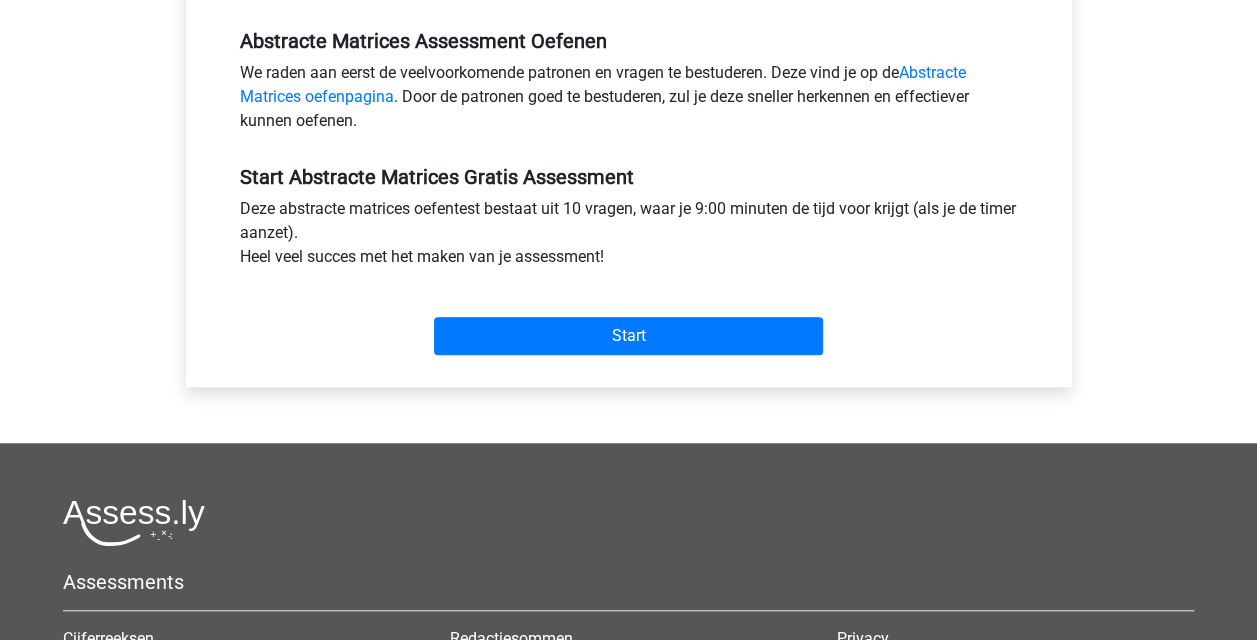 scroll, scrollTop: 643, scrollLeft: 0, axis: vertical 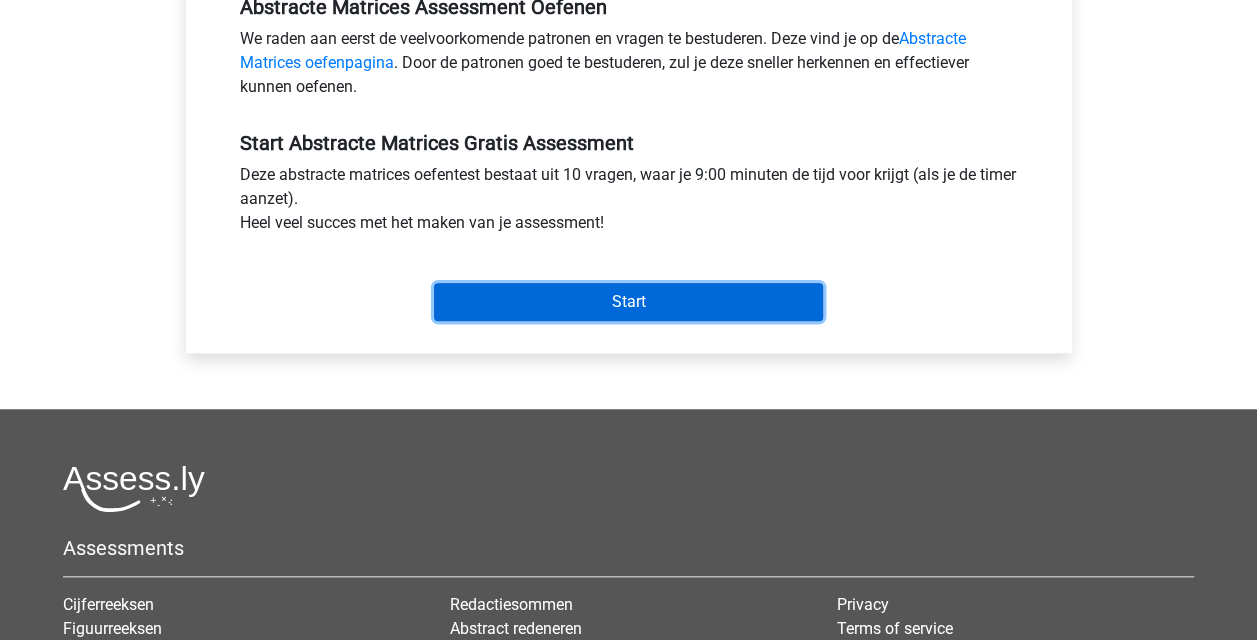 click on "Start" at bounding box center [628, 302] 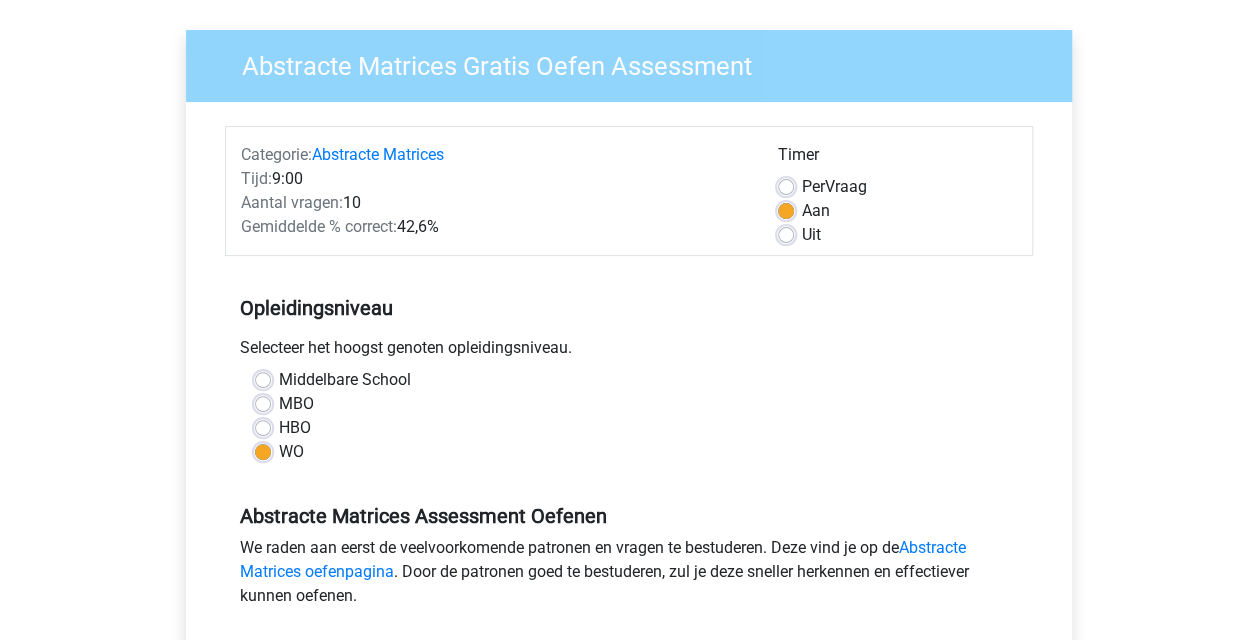 scroll, scrollTop: 66, scrollLeft: 0, axis: vertical 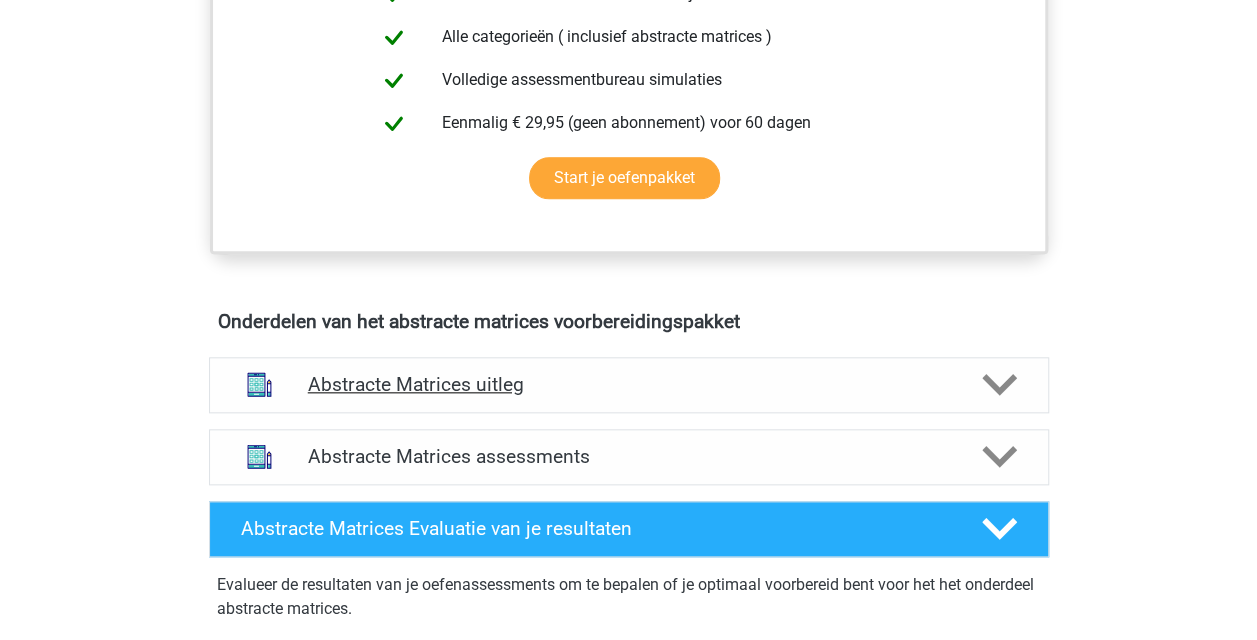 click on "Abstracte Matrices uitleg" at bounding box center [629, 385] 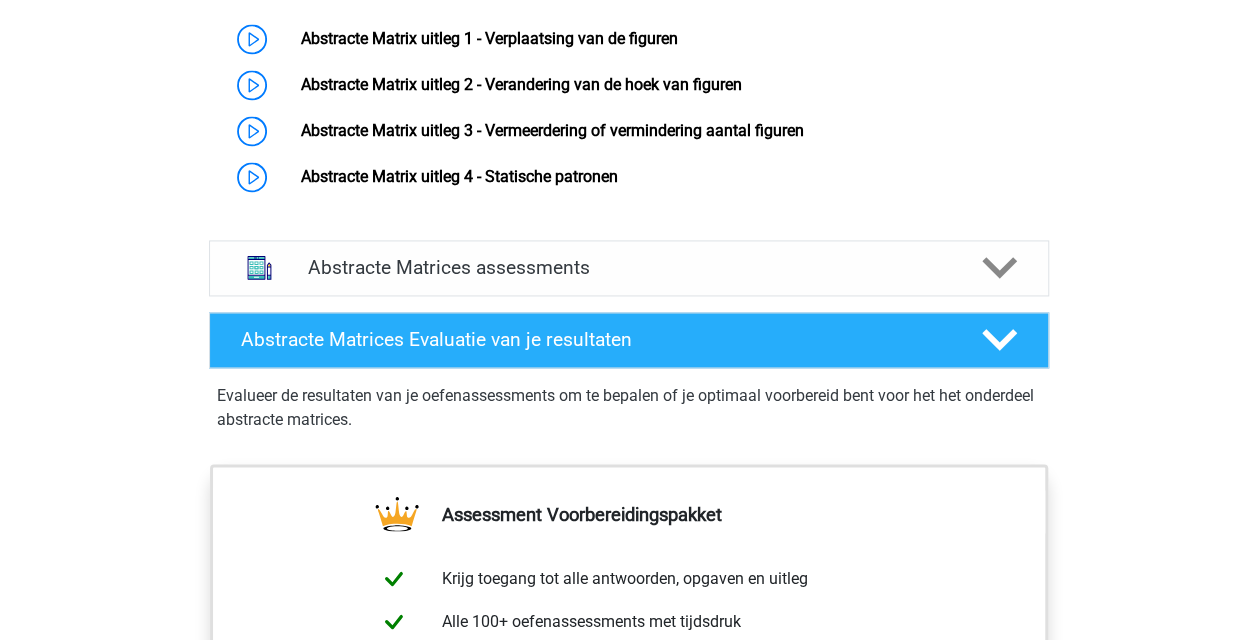 scroll, scrollTop: 1439, scrollLeft: 0, axis: vertical 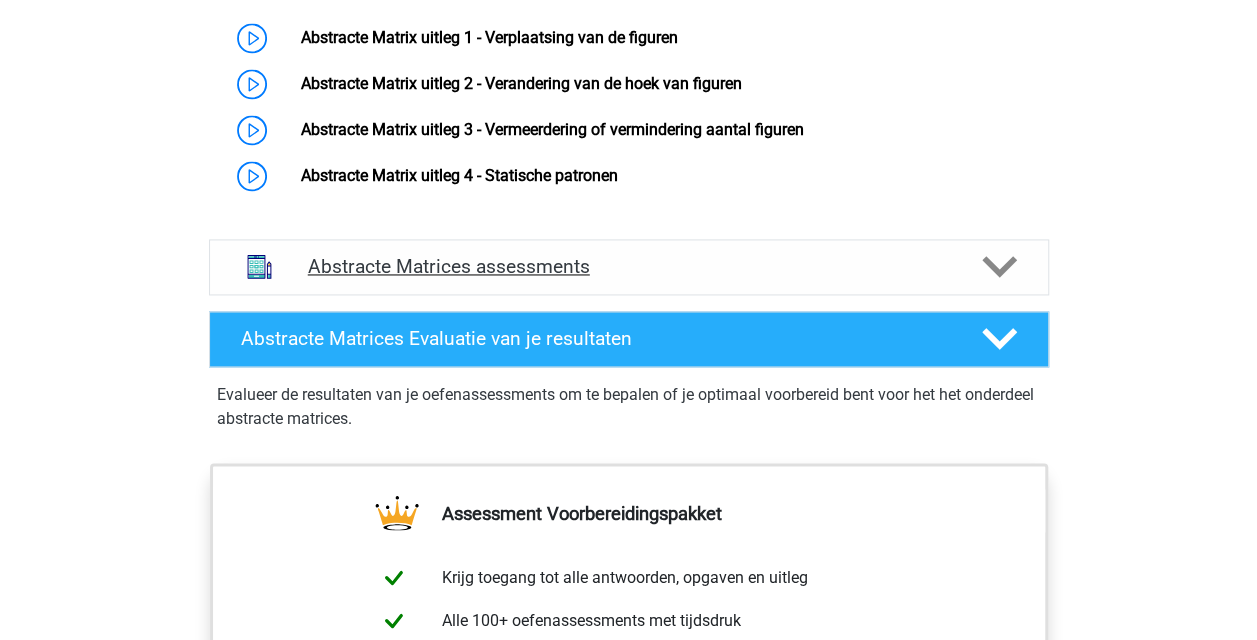 click on "Abstracte Matrices assessments" at bounding box center [629, 267] 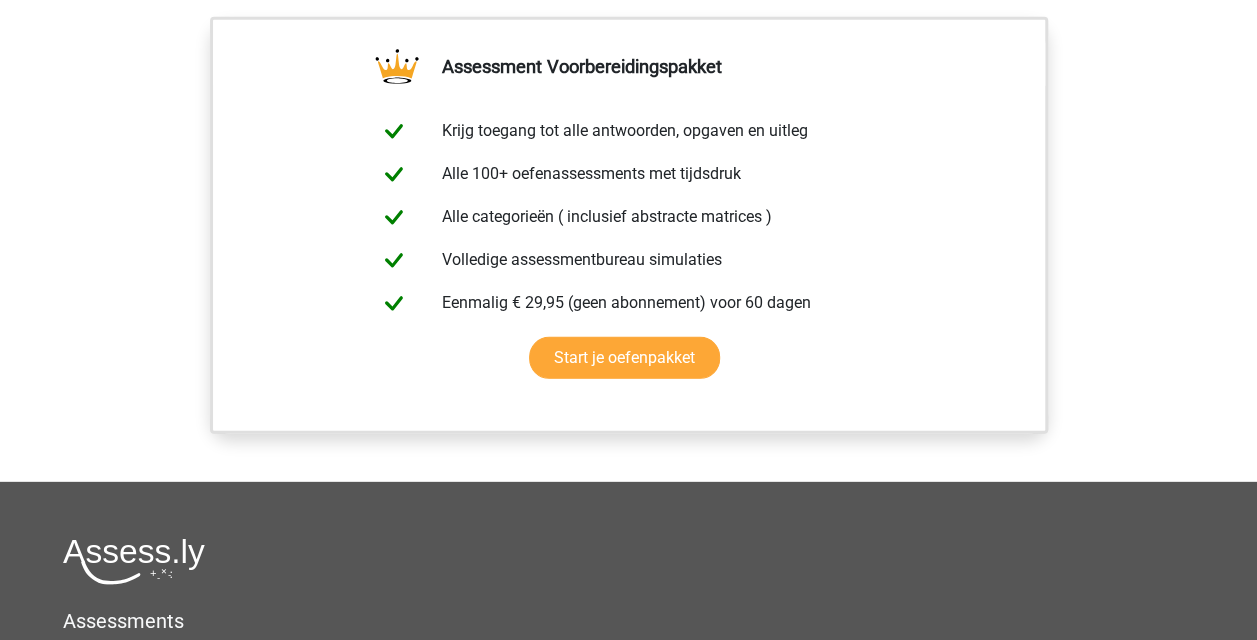 scroll, scrollTop: 2701, scrollLeft: 0, axis: vertical 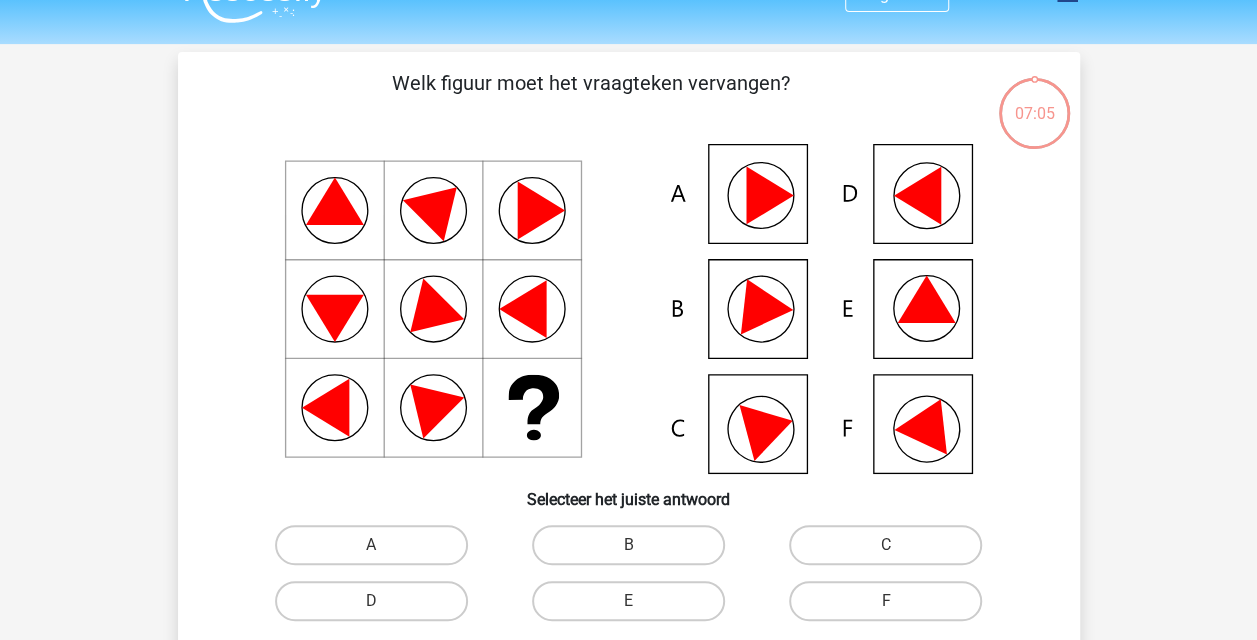 click 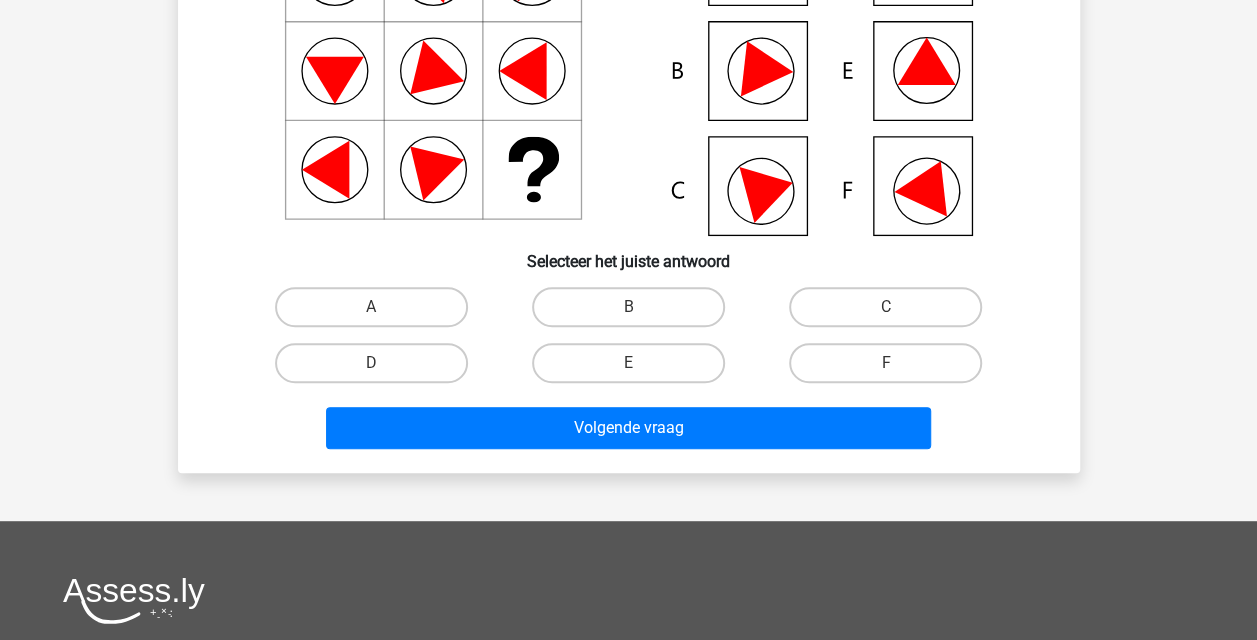 scroll, scrollTop: 281, scrollLeft: 0, axis: vertical 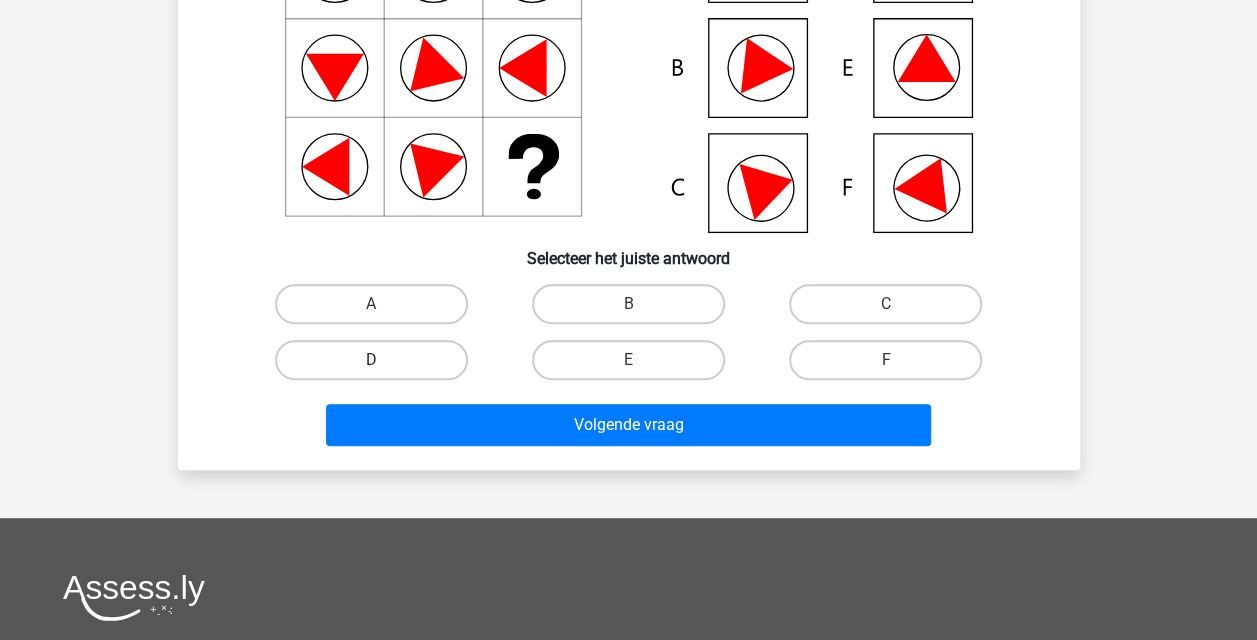 click on "D" at bounding box center [371, 360] 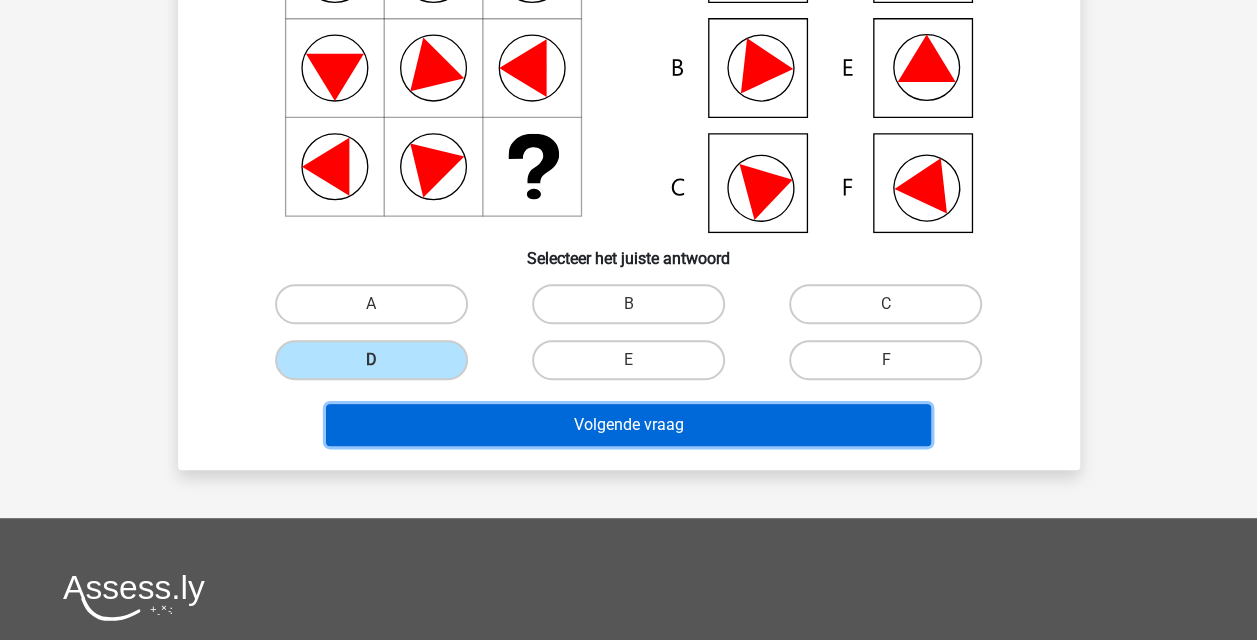 click on "Volgende vraag" at bounding box center (628, 425) 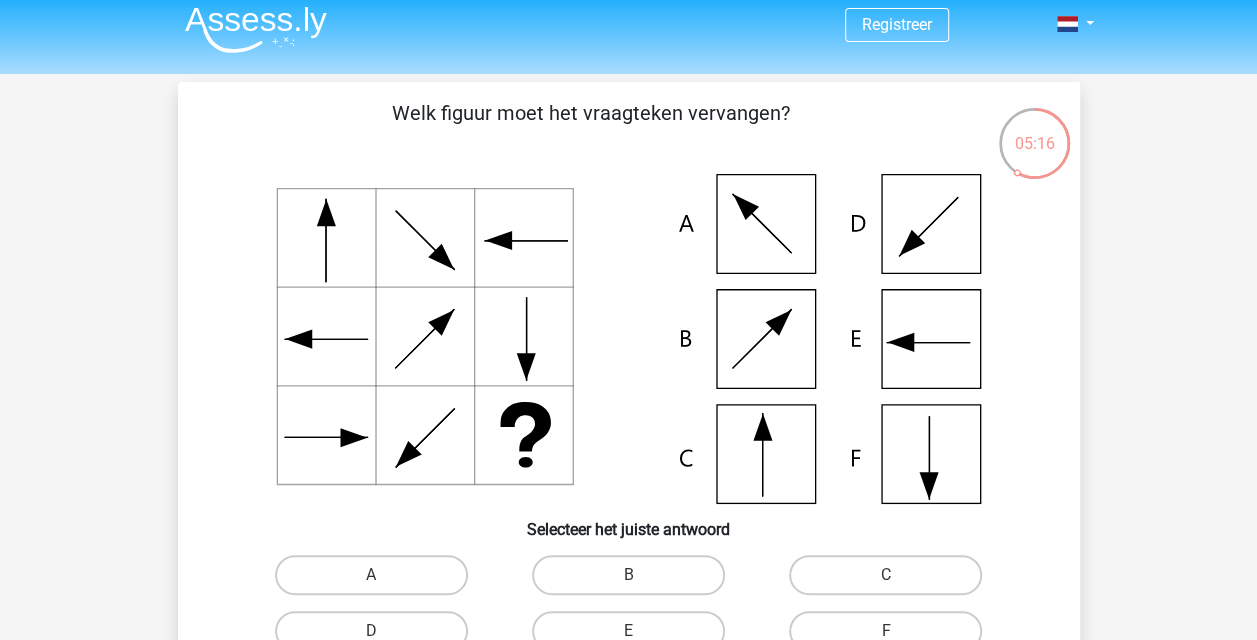 scroll, scrollTop: 20, scrollLeft: 0, axis: vertical 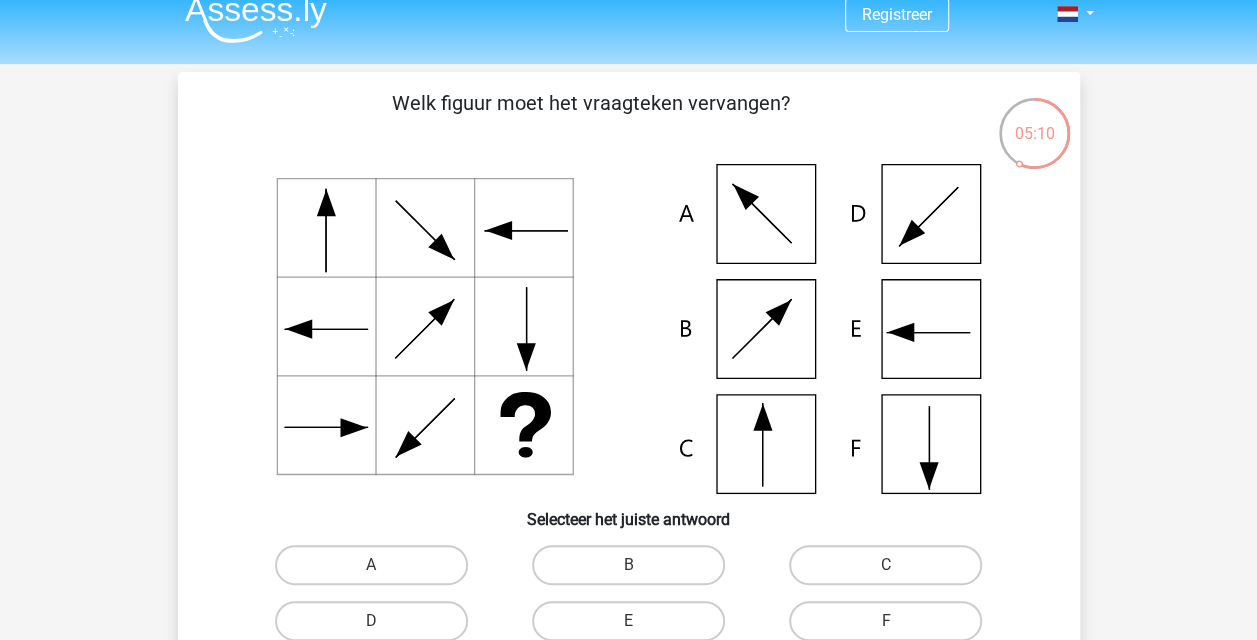 click 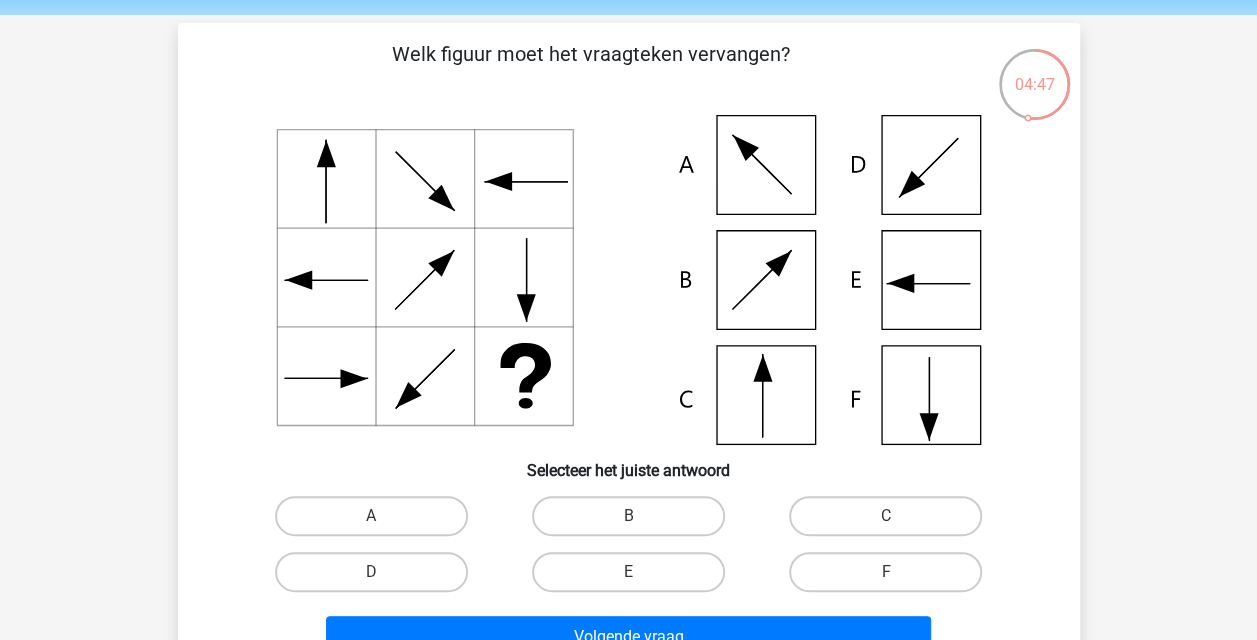 scroll, scrollTop: 70, scrollLeft: 0, axis: vertical 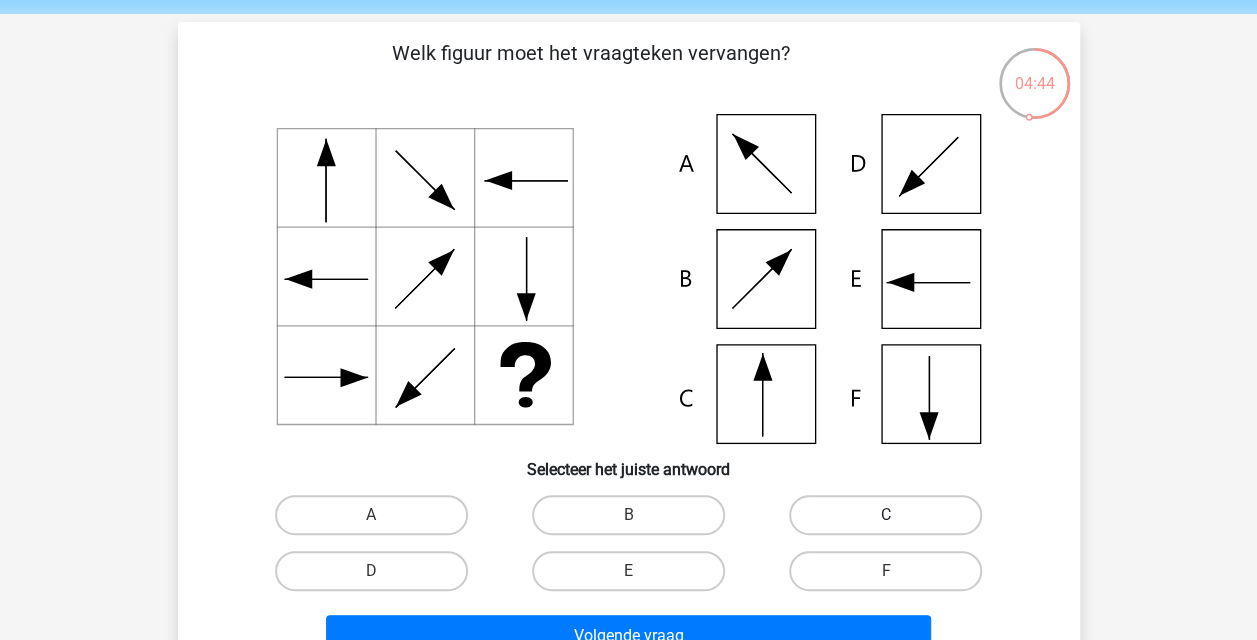 click on "C" at bounding box center (885, 515) 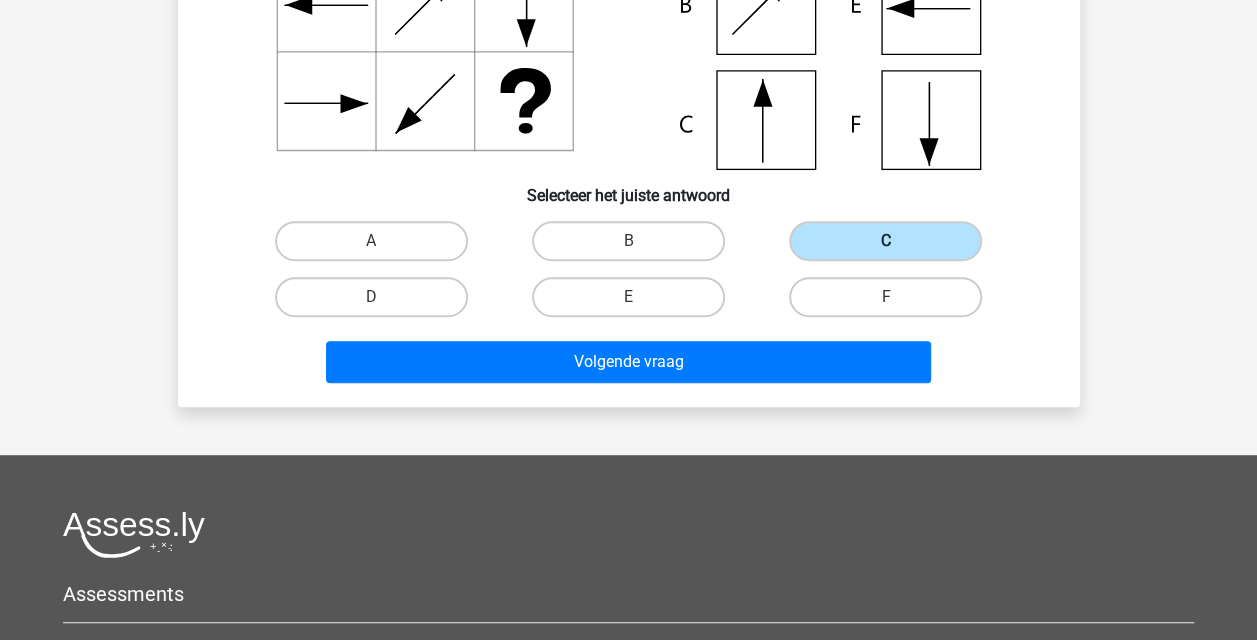 scroll, scrollTop: 340, scrollLeft: 0, axis: vertical 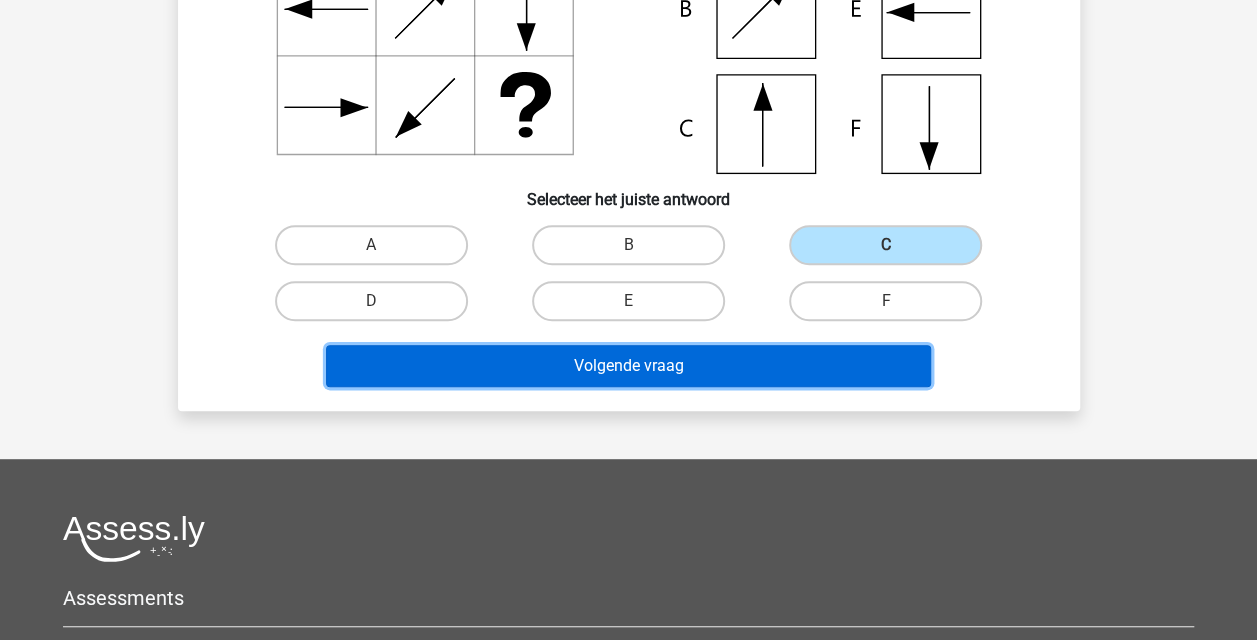 click on "Volgende vraag" at bounding box center [628, 366] 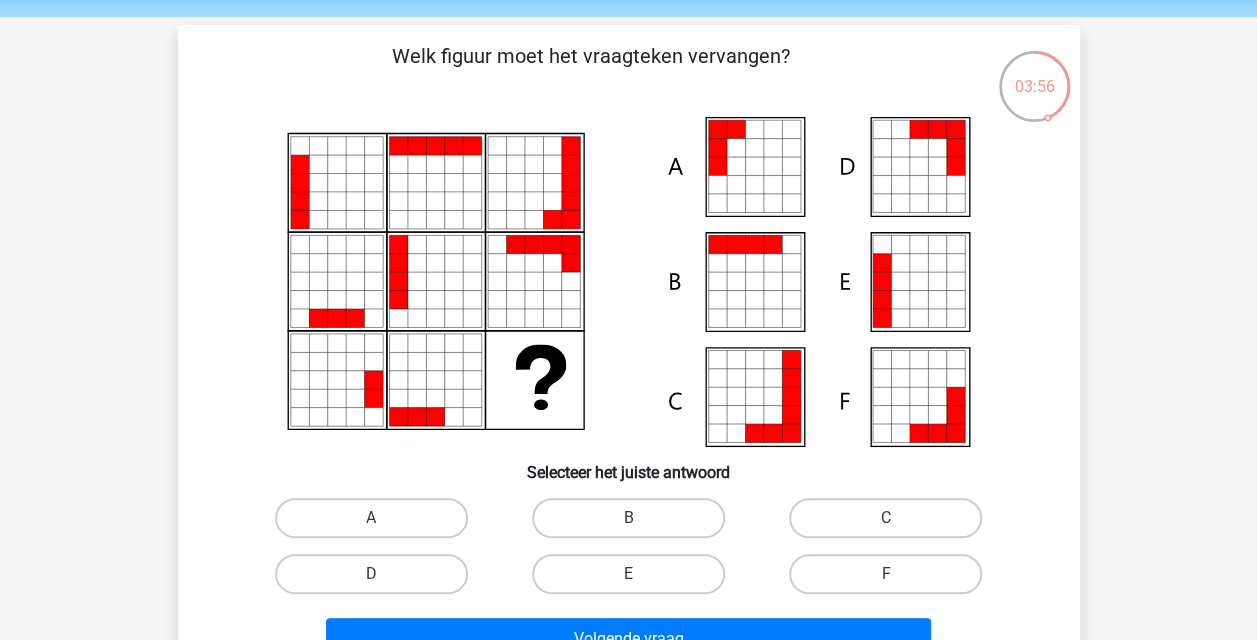 scroll, scrollTop: 70, scrollLeft: 0, axis: vertical 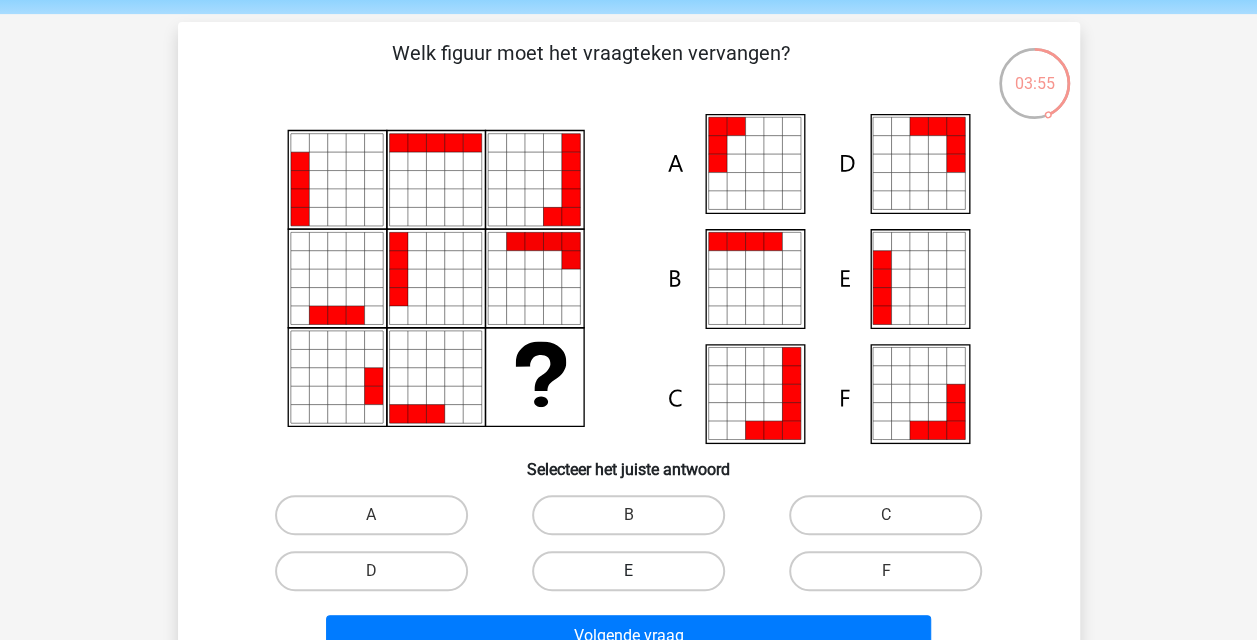 click on "E" at bounding box center (628, 571) 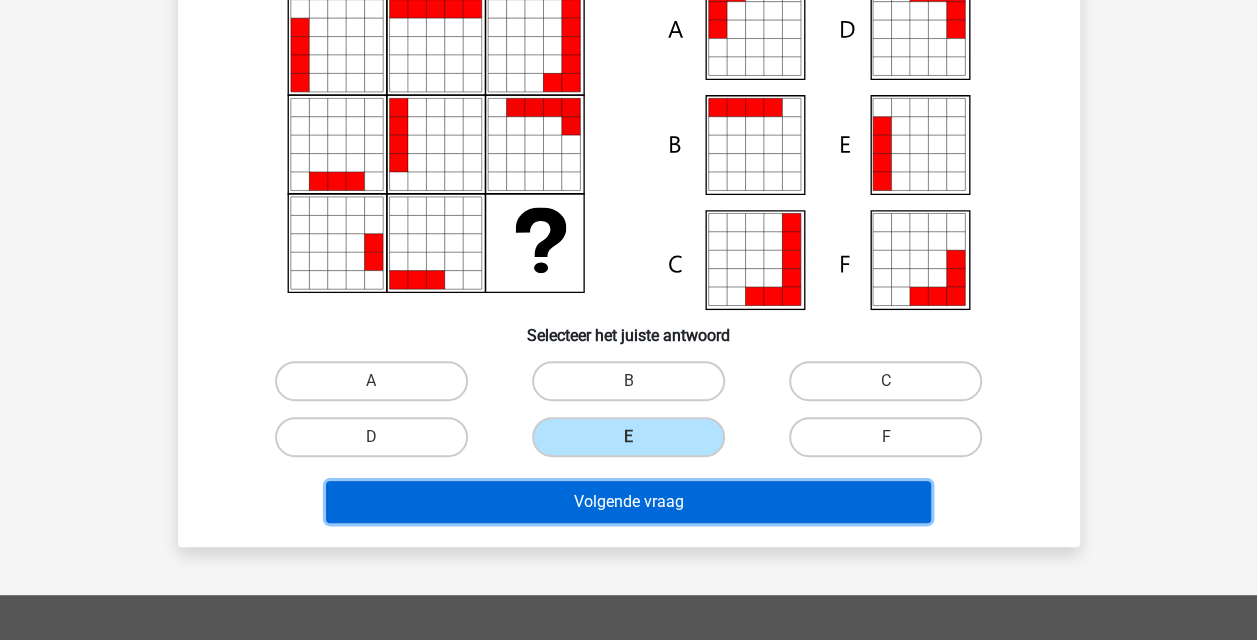 click on "Volgende vraag" at bounding box center (628, 502) 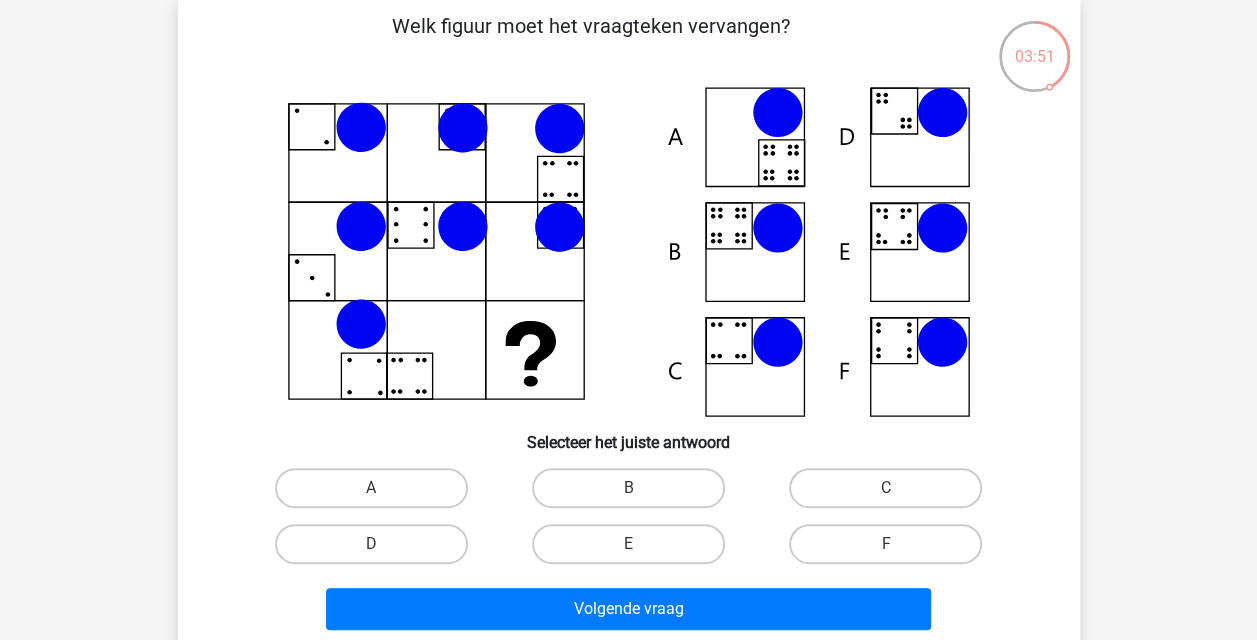 scroll, scrollTop: 98, scrollLeft: 0, axis: vertical 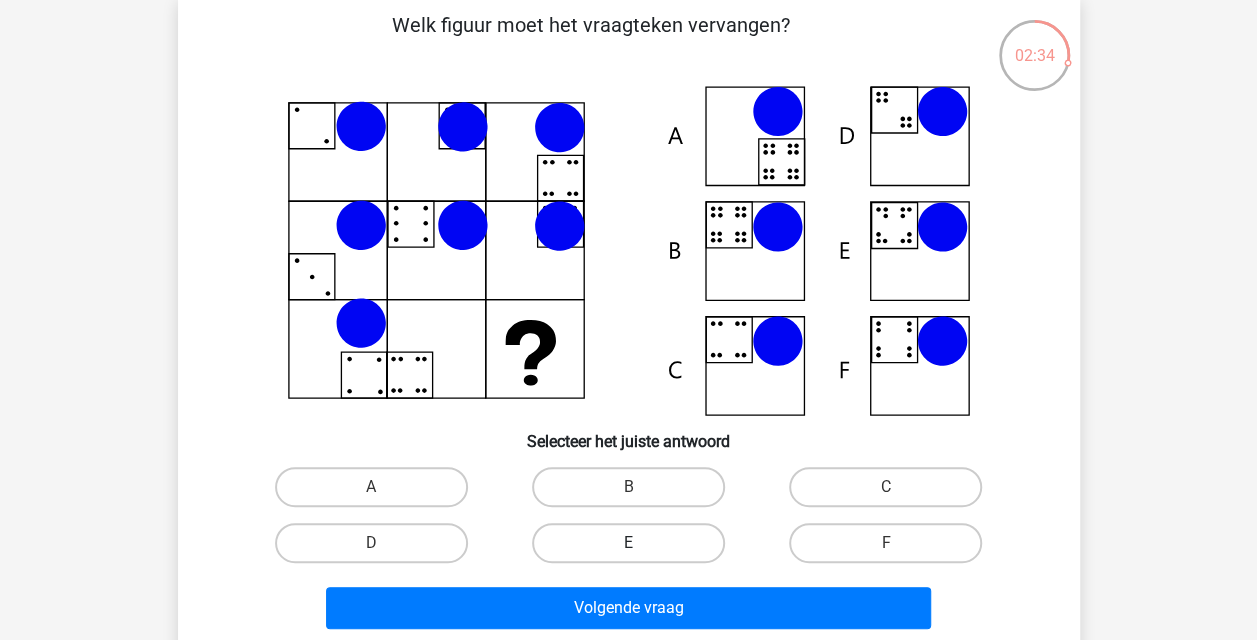 click on "E" at bounding box center (628, 543) 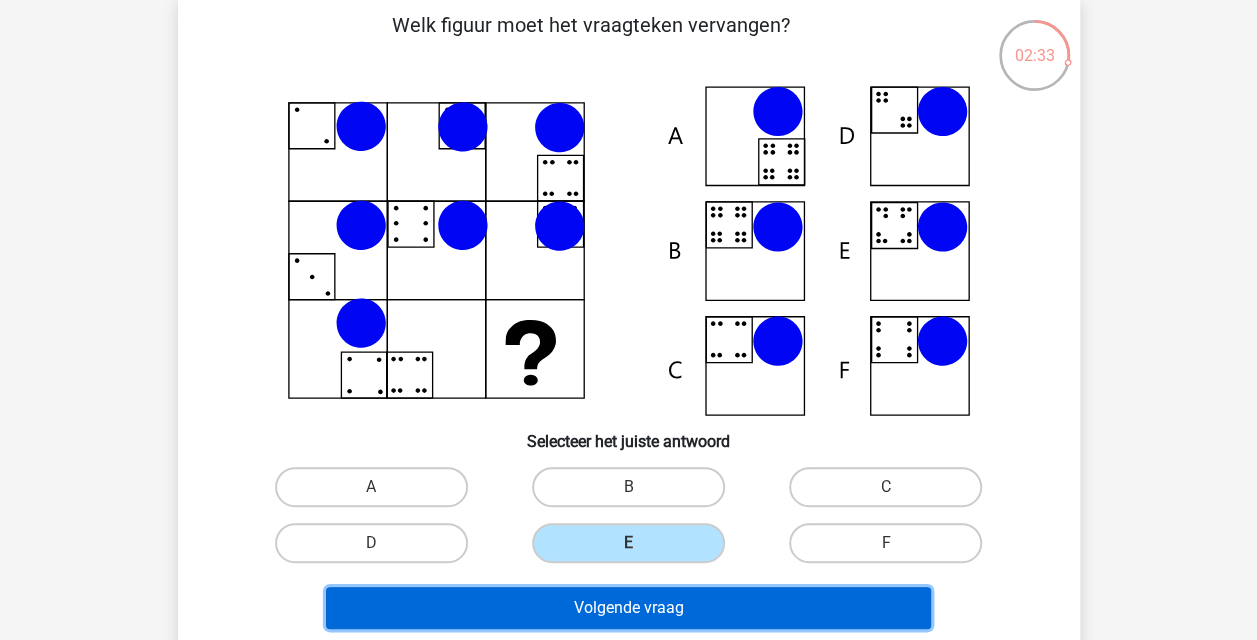click on "Volgende vraag" at bounding box center (628, 608) 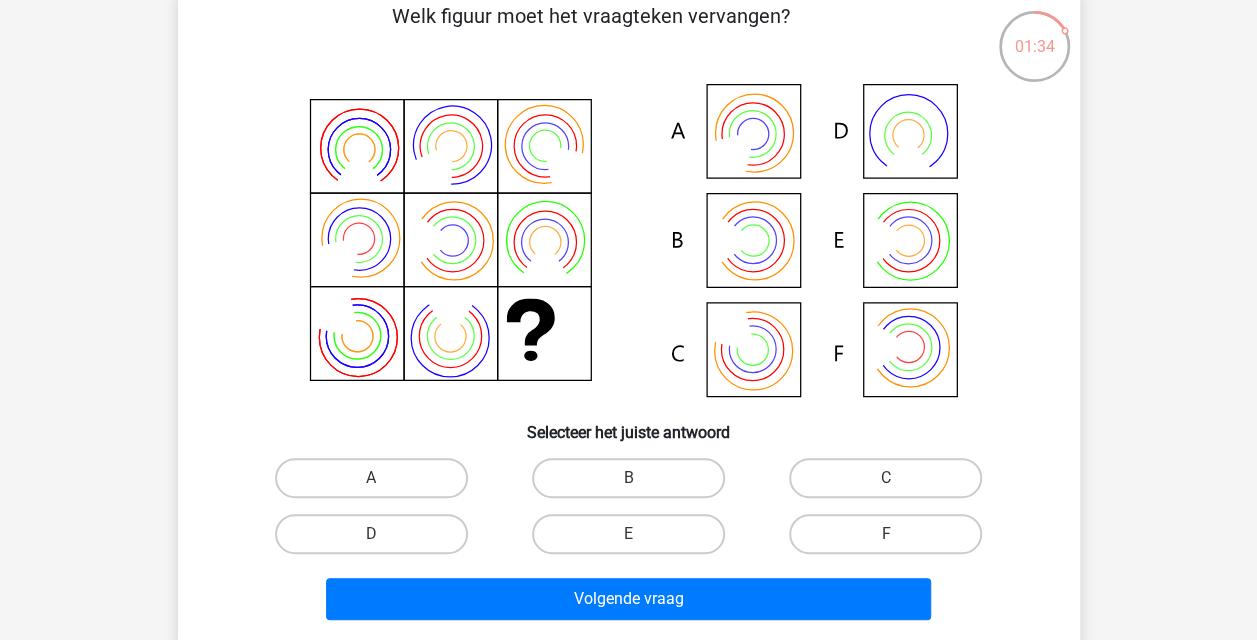 scroll, scrollTop: 108, scrollLeft: 0, axis: vertical 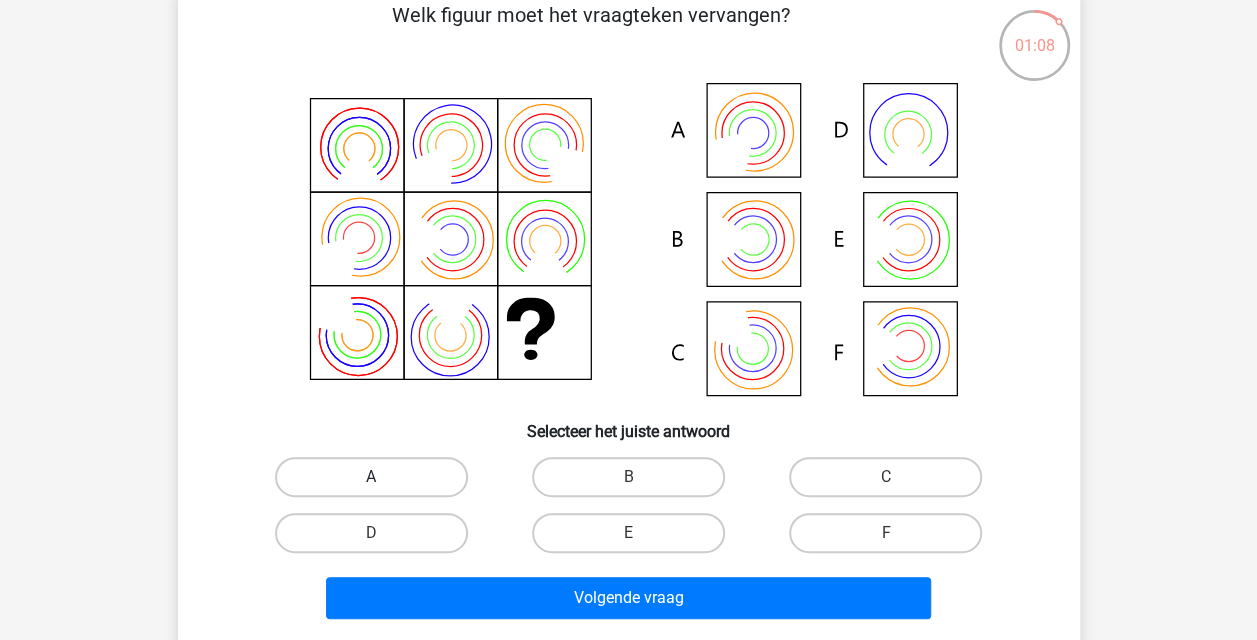 click on "A" at bounding box center (371, 477) 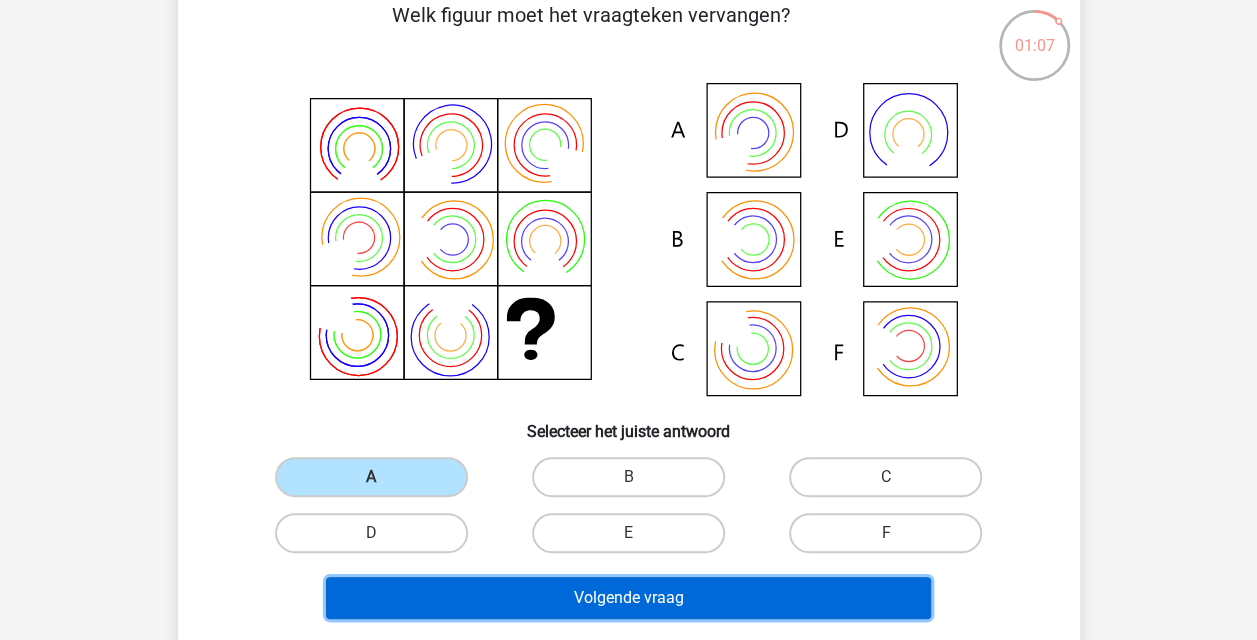 click on "Volgende vraag" at bounding box center (628, 598) 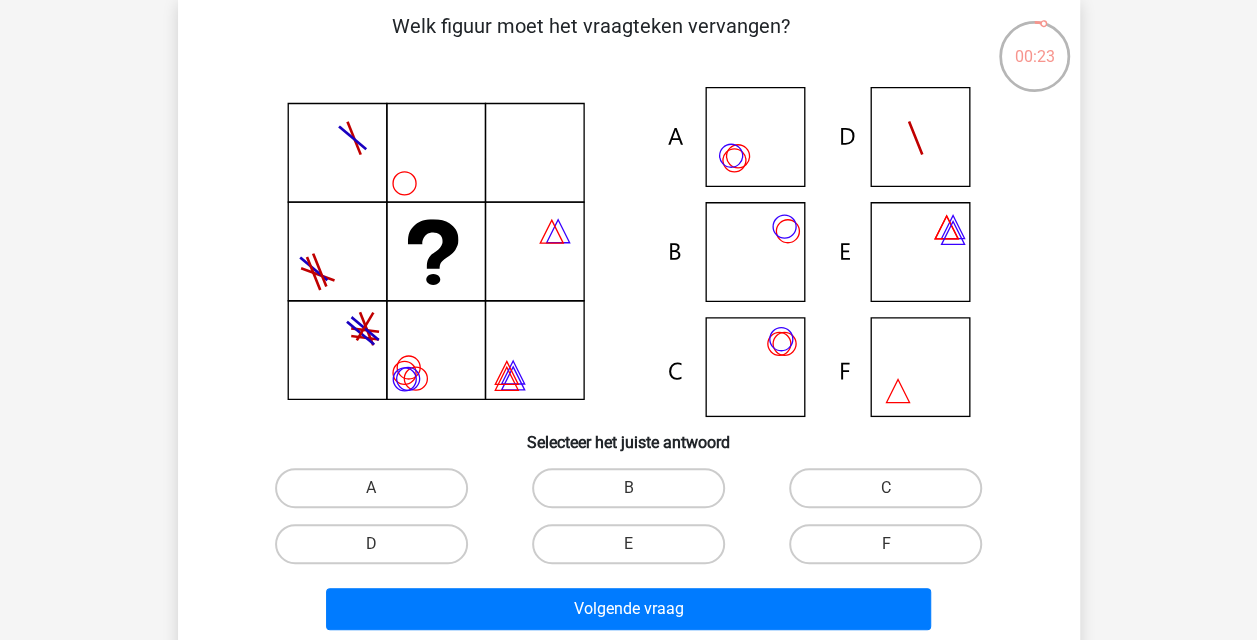 scroll, scrollTop: 112, scrollLeft: 0, axis: vertical 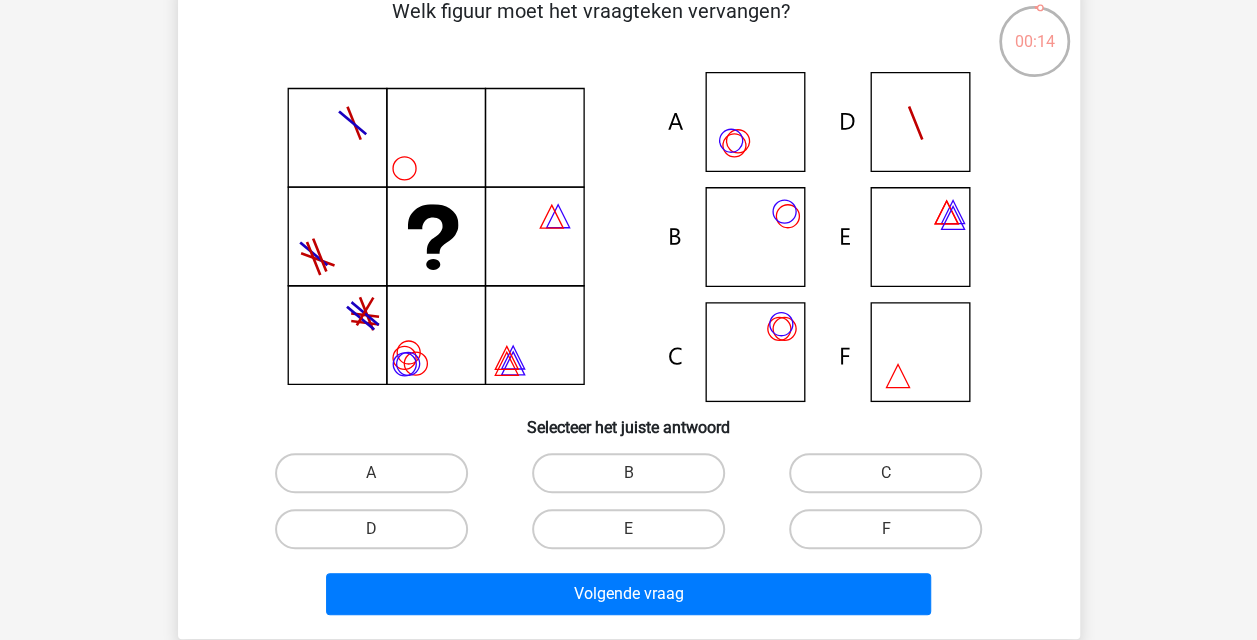 click 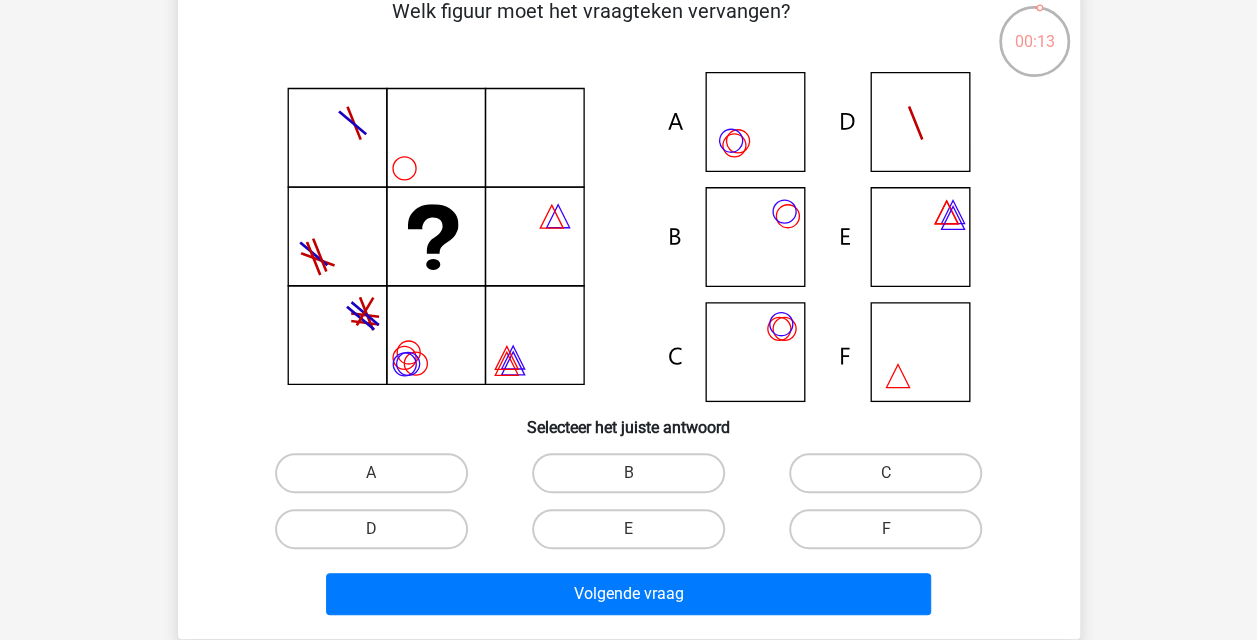 click on "B" at bounding box center (628, 473) 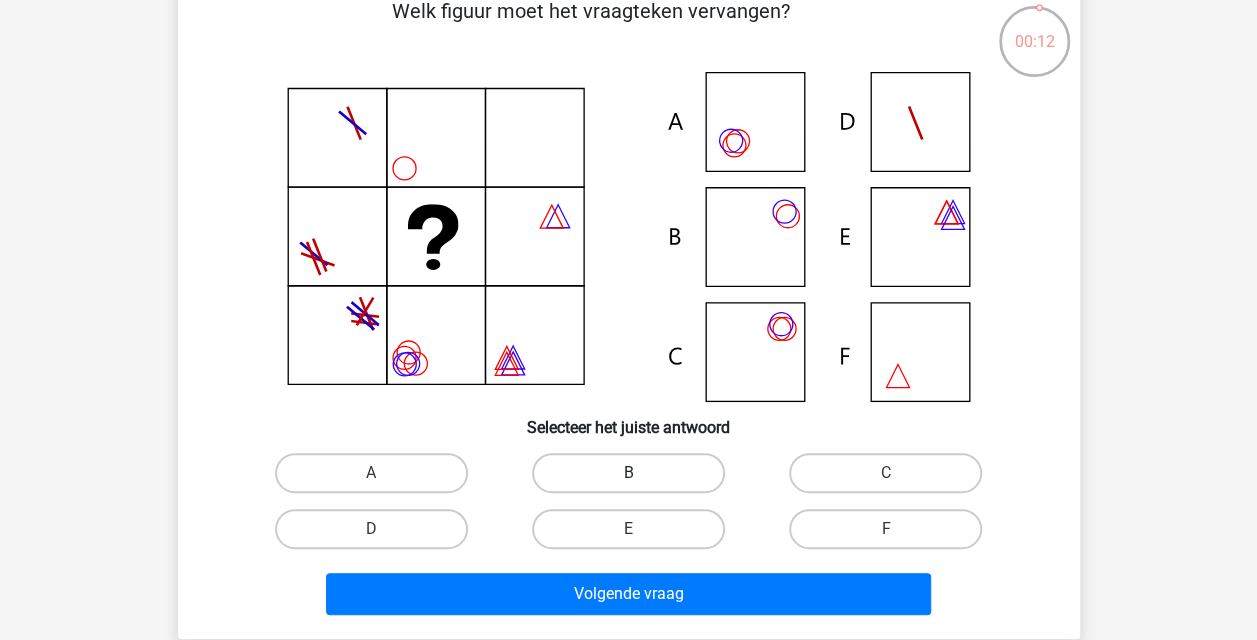 click on "B" at bounding box center [628, 473] 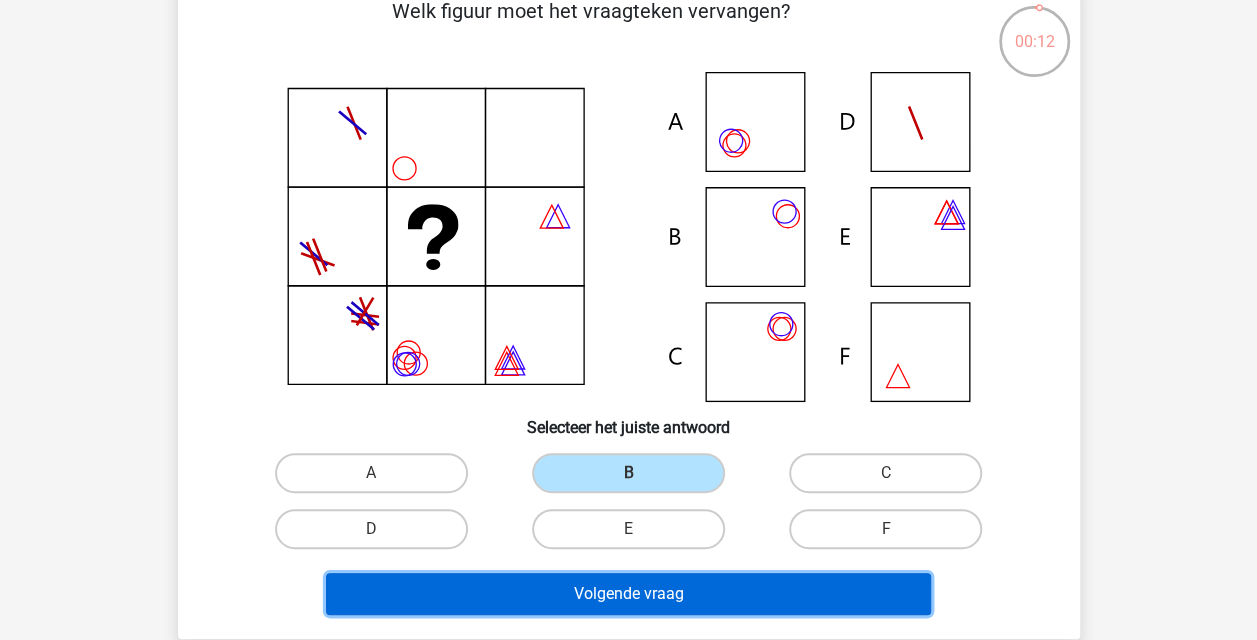 click on "Volgende vraag" at bounding box center [628, 594] 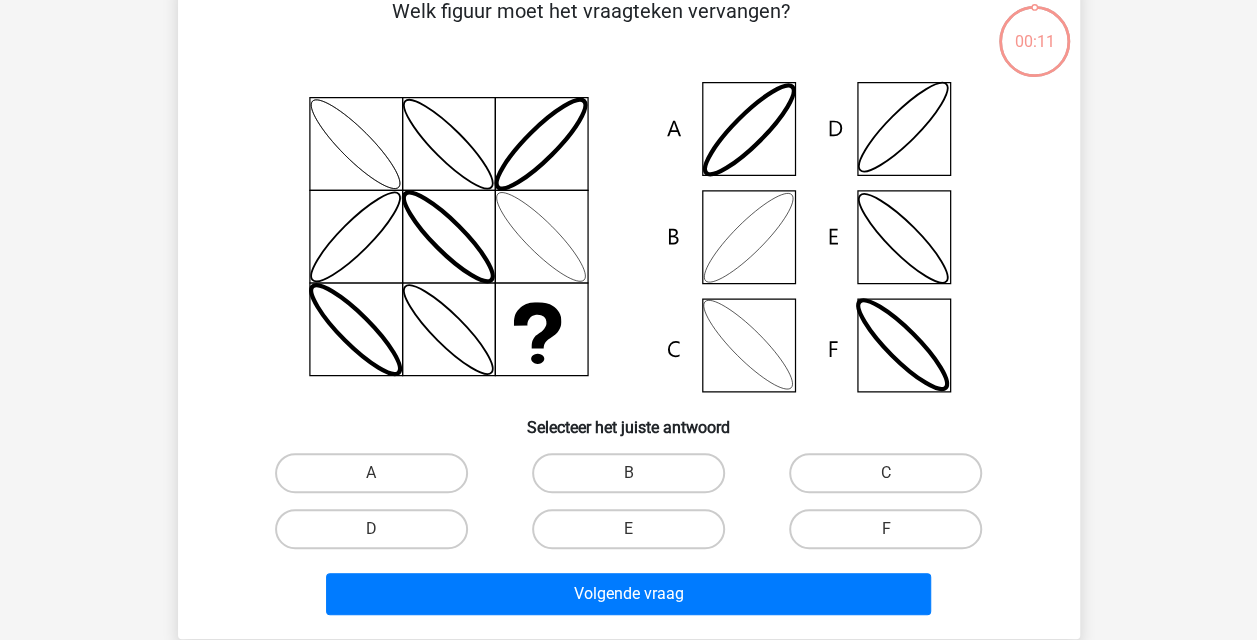 scroll, scrollTop: 92, scrollLeft: 0, axis: vertical 